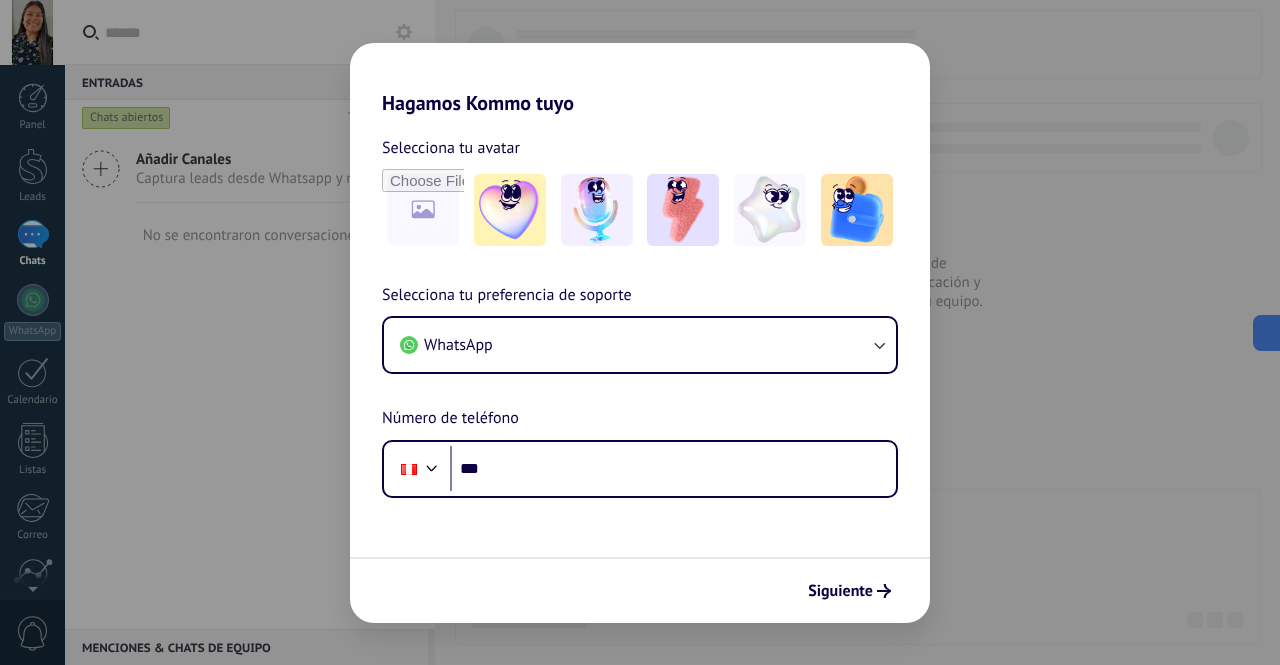 scroll, scrollTop: 0, scrollLeft: 0, axis: both 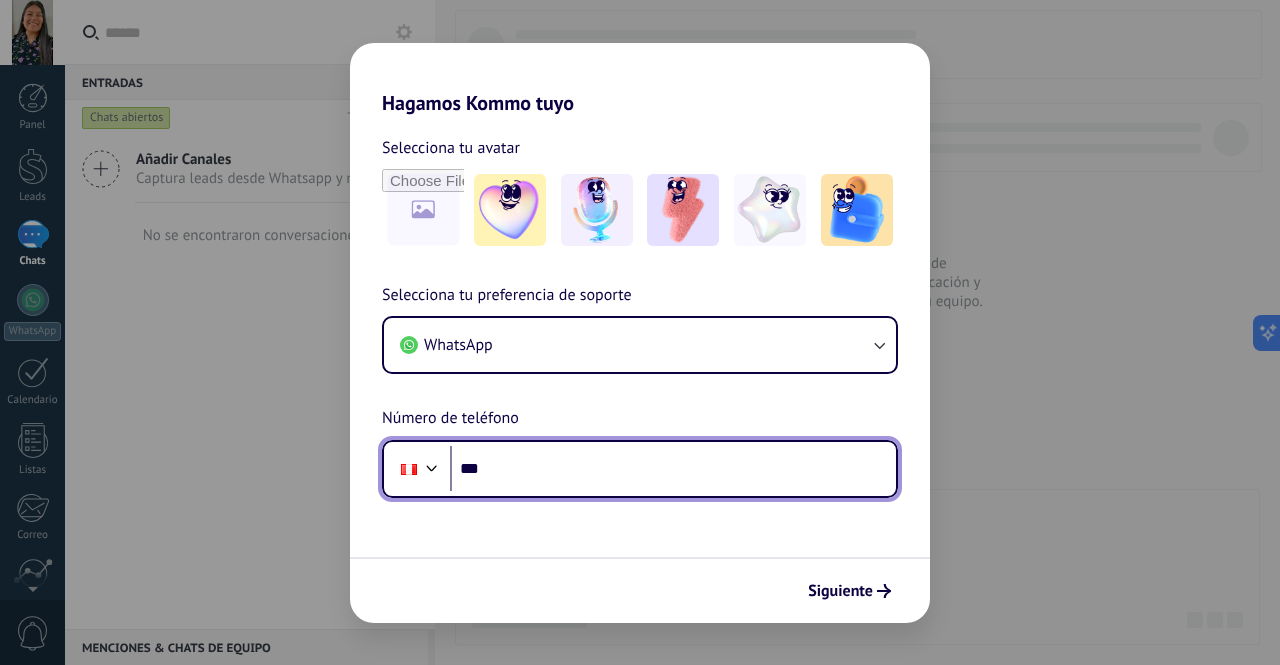 click on "***" at bounding box center (673, 469) 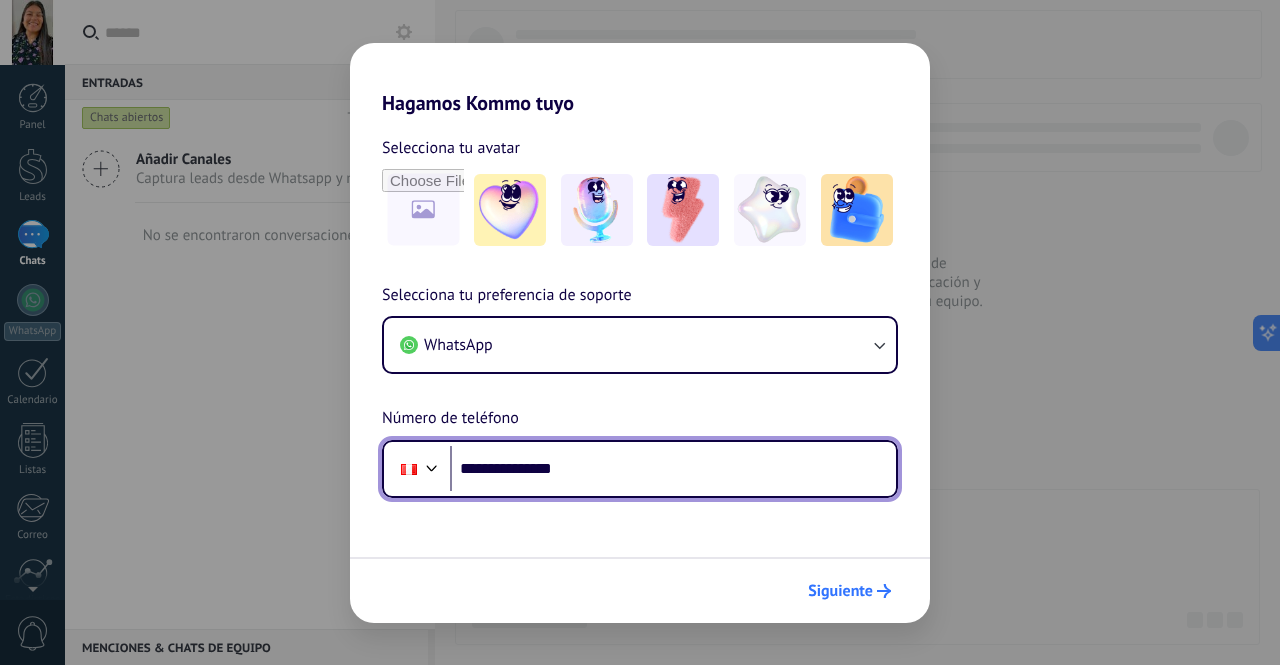 type on "**********" 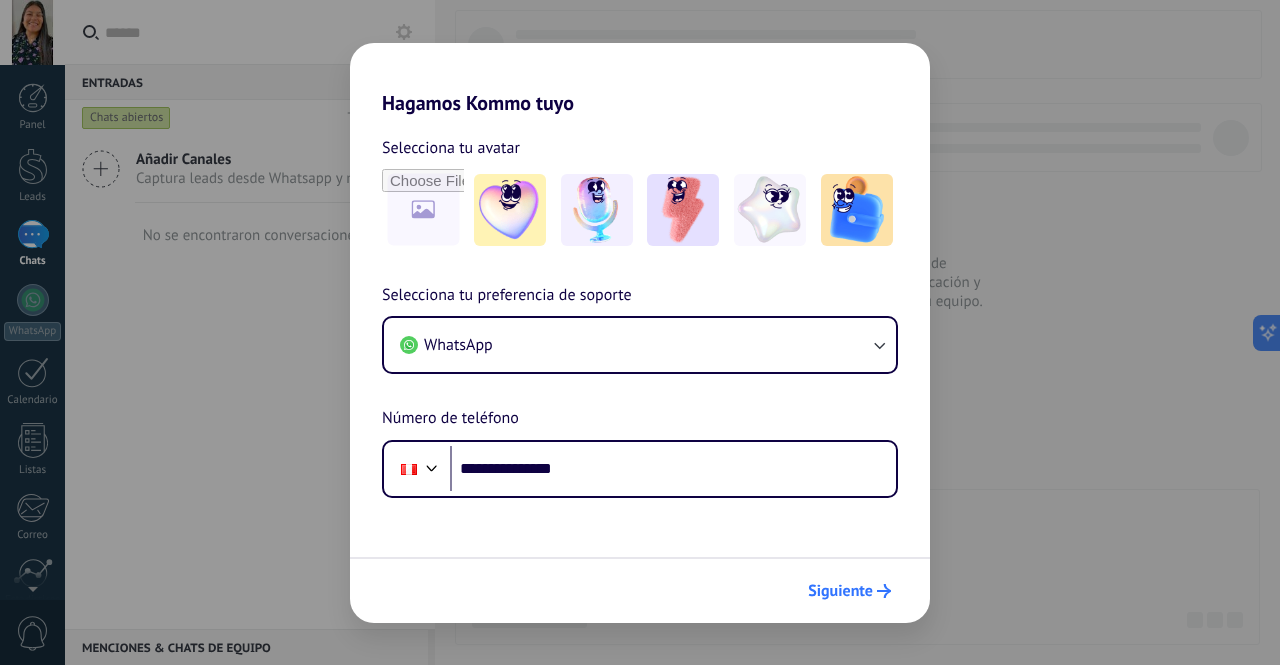 click on "Siguiente" at bounding box center [840, 591] 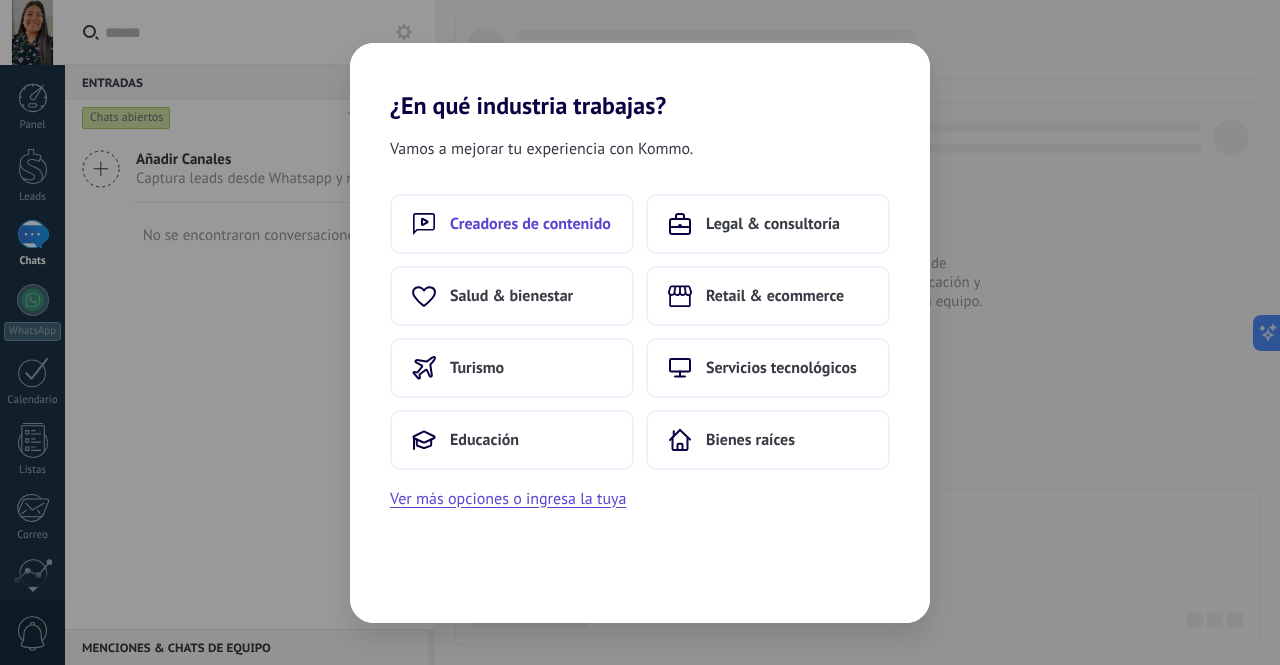 click on "Creadores de contenido" at bounding box center (512, 224) 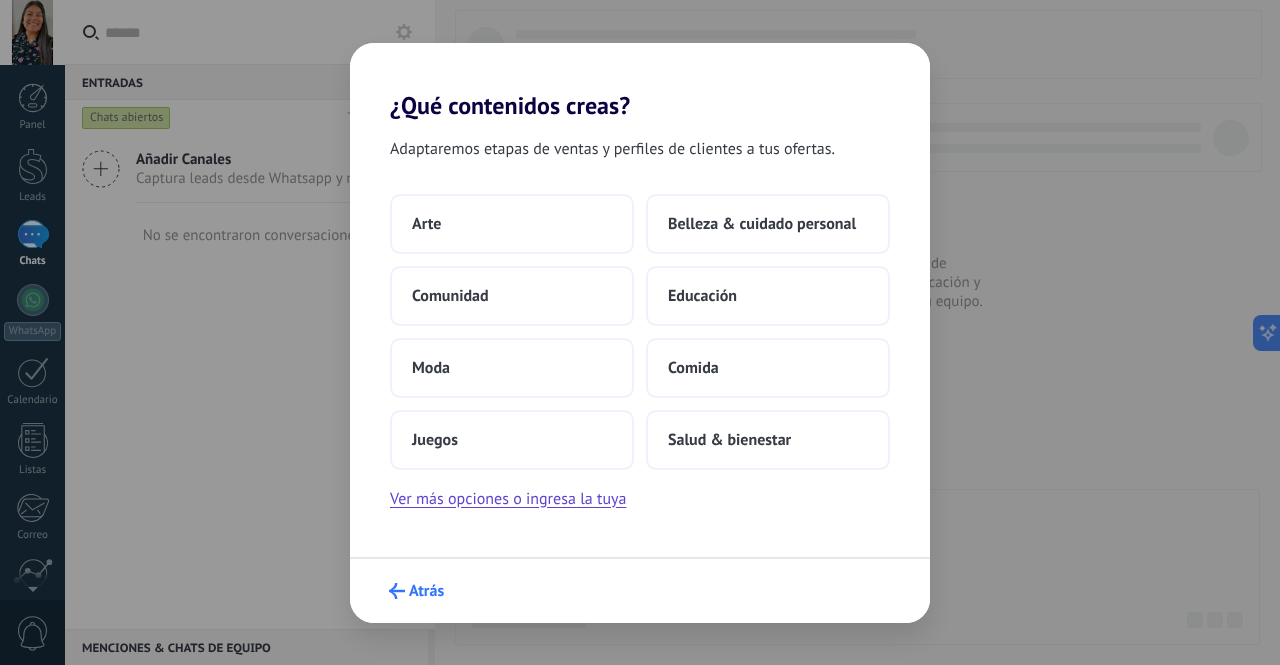 click on "Atrás" at bounding box center (416, 591) 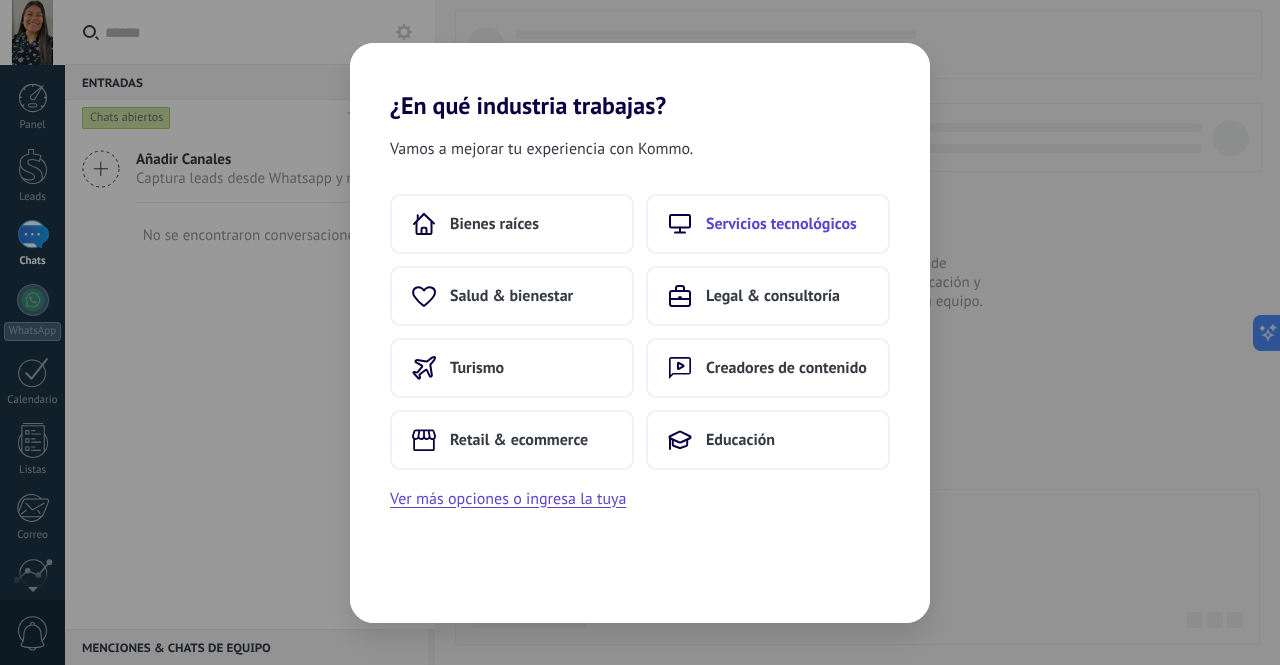click on "Servicios tecnológicos" at bounding box center [768, 224] 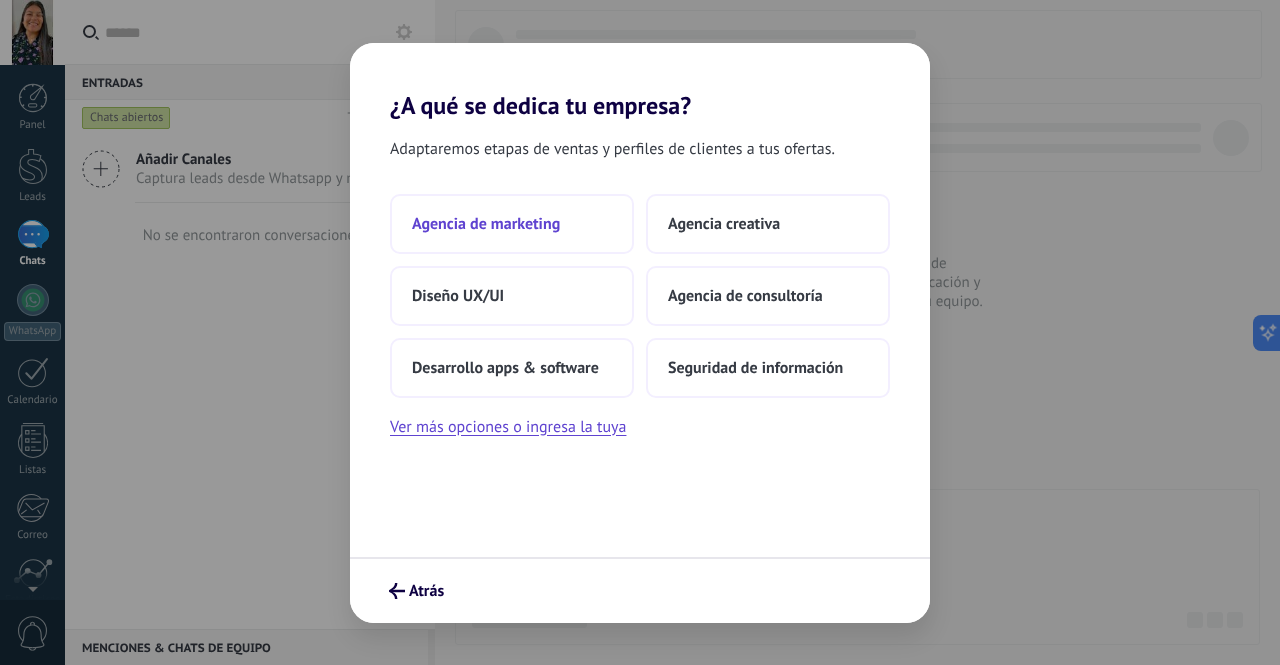 click on "Agencia de marketing" at bounding box center [486, 224] 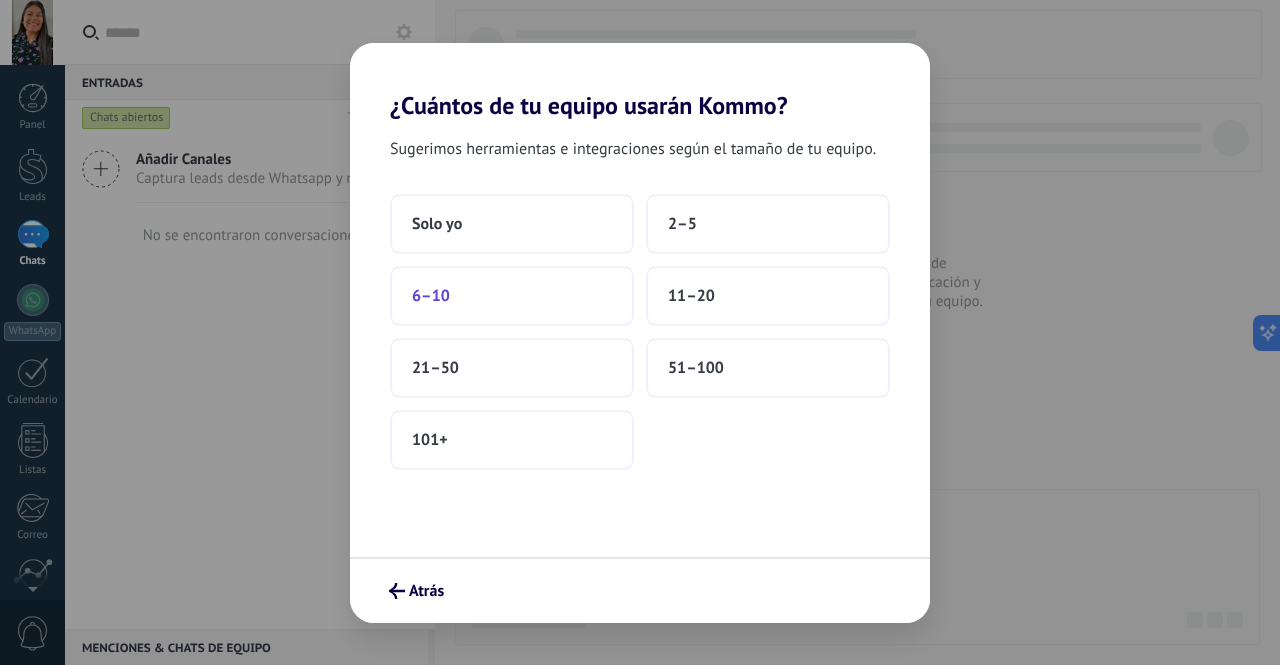 click on "6–10" at bounding box center [512, 296] 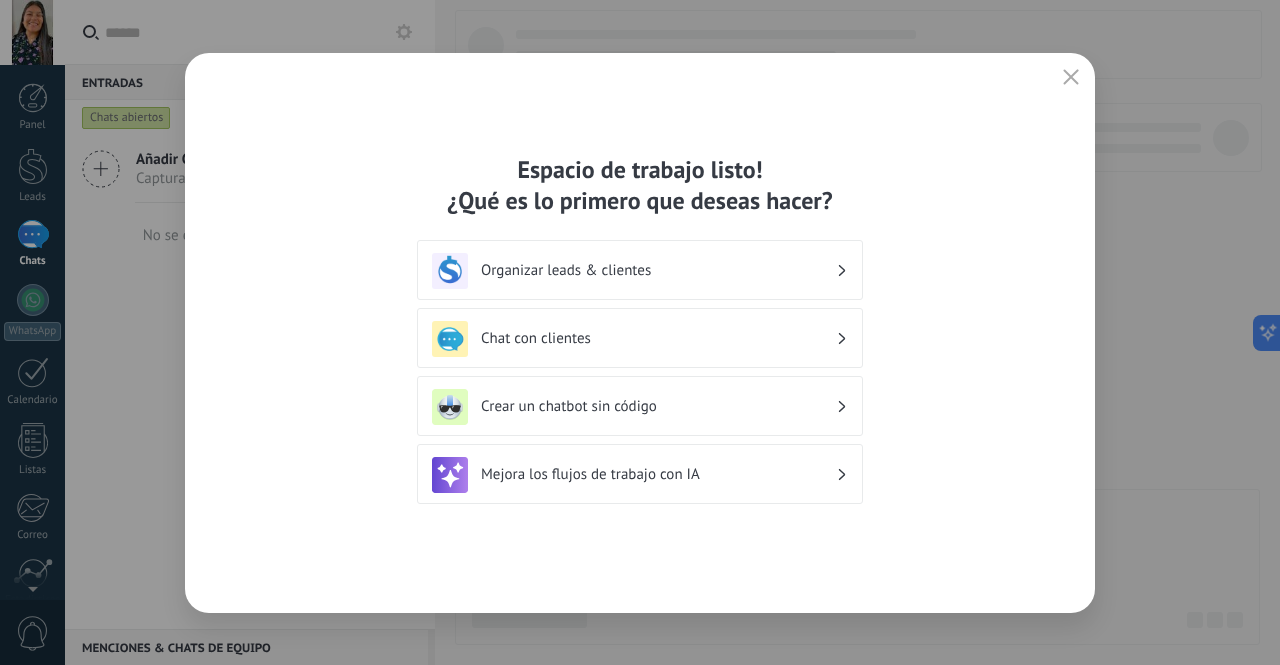 click on "Organizar leads & clientes" at bounding box center (658, 270) 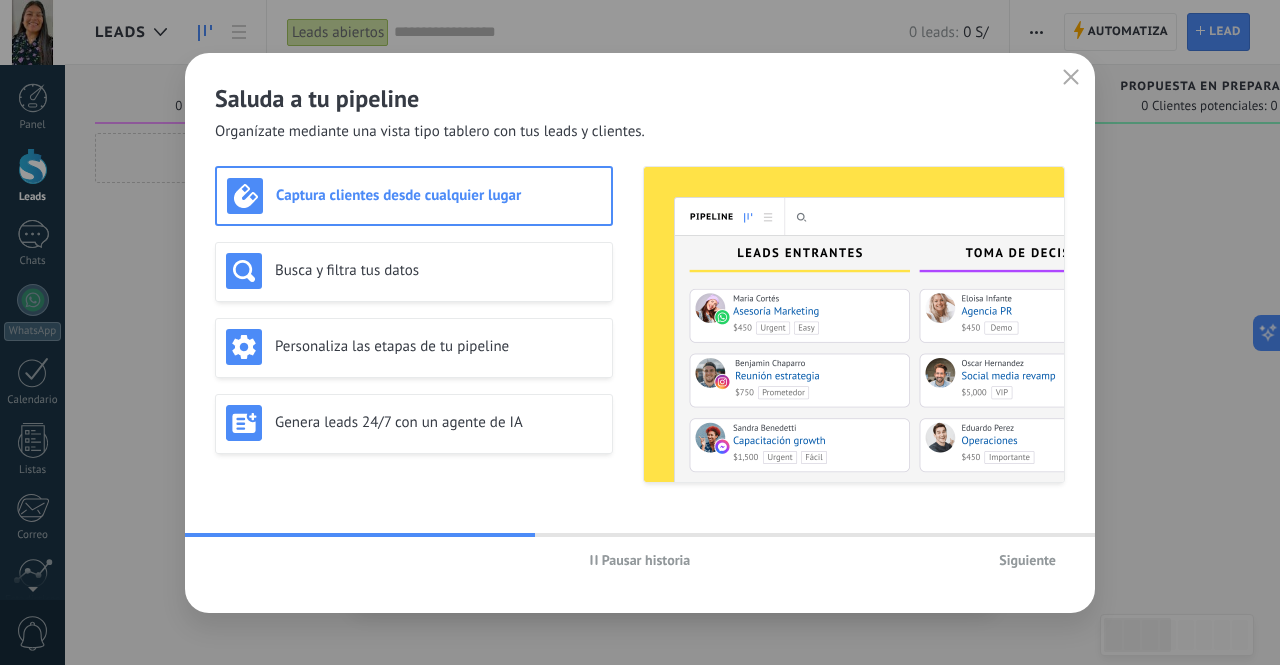 click on "Siguiente" at bounding box center (1027, 560) 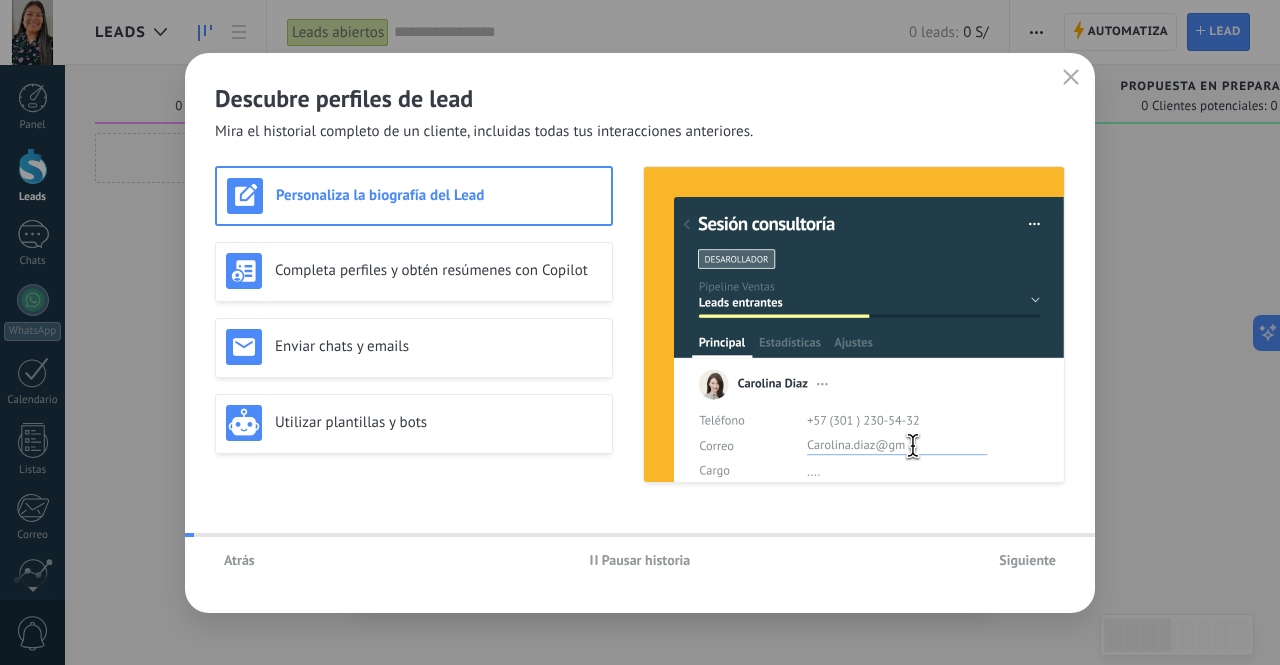click on "Siguiente" at bounding box center (1027, 560) 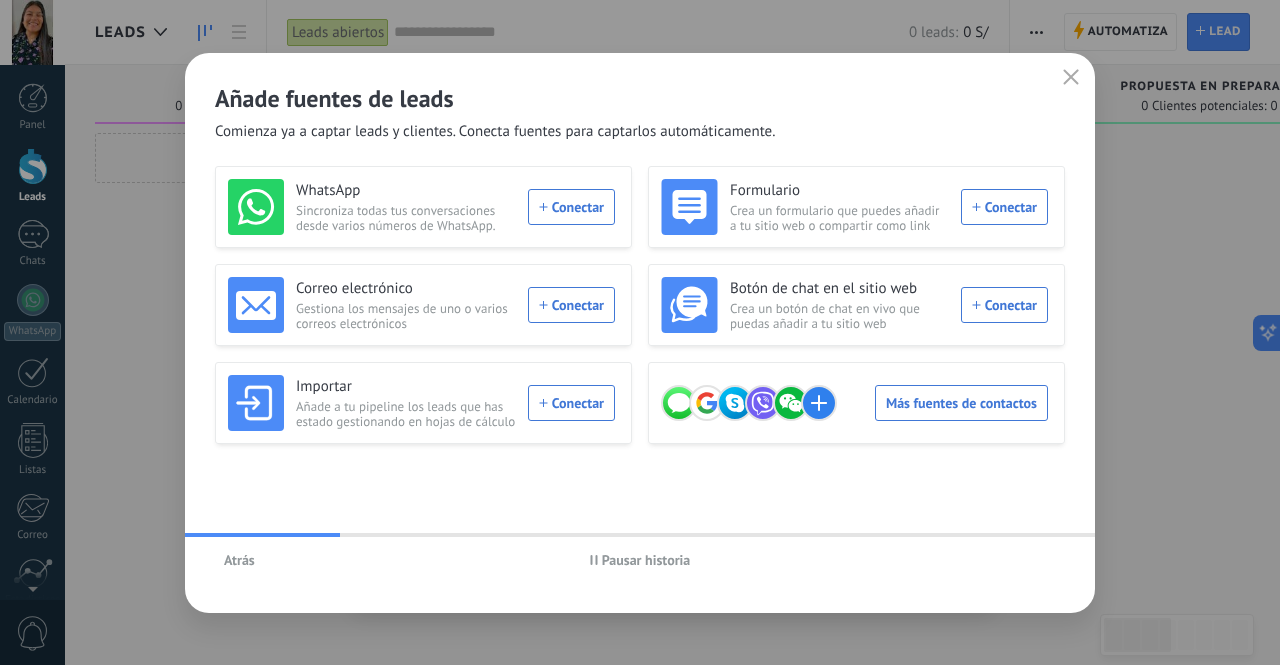 click at bounding box center [1071, 78] 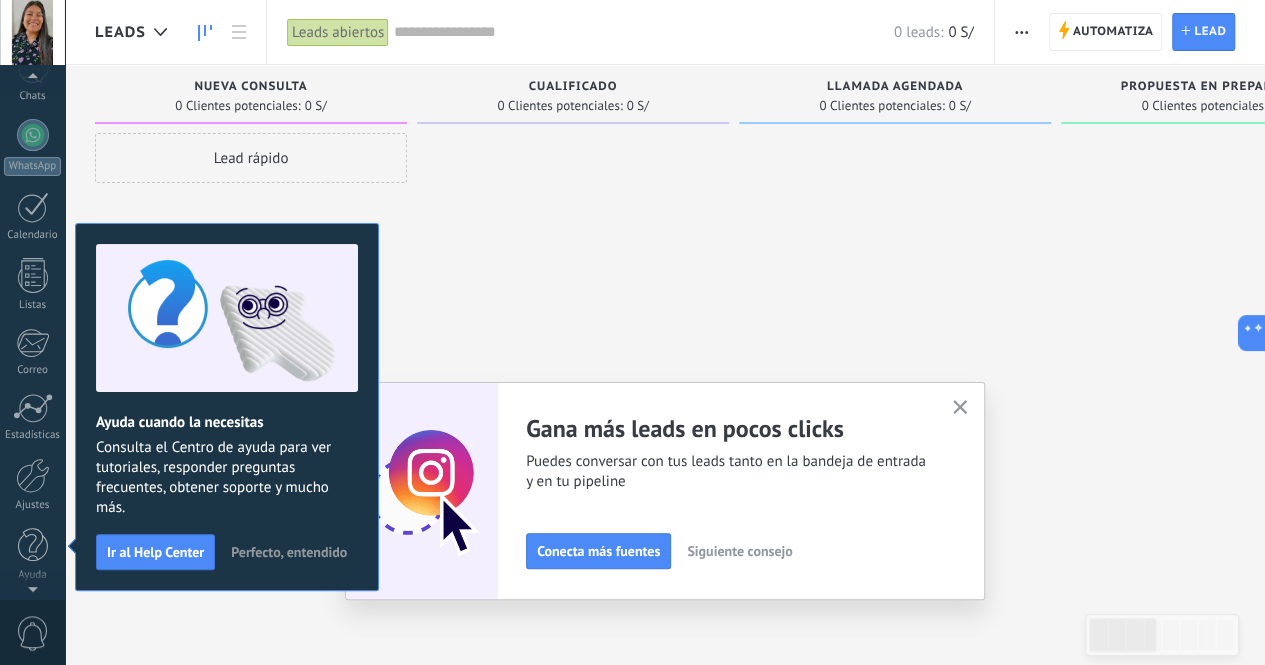 scroll, scrollTop: 0, scrollLeft: 0, axis: both 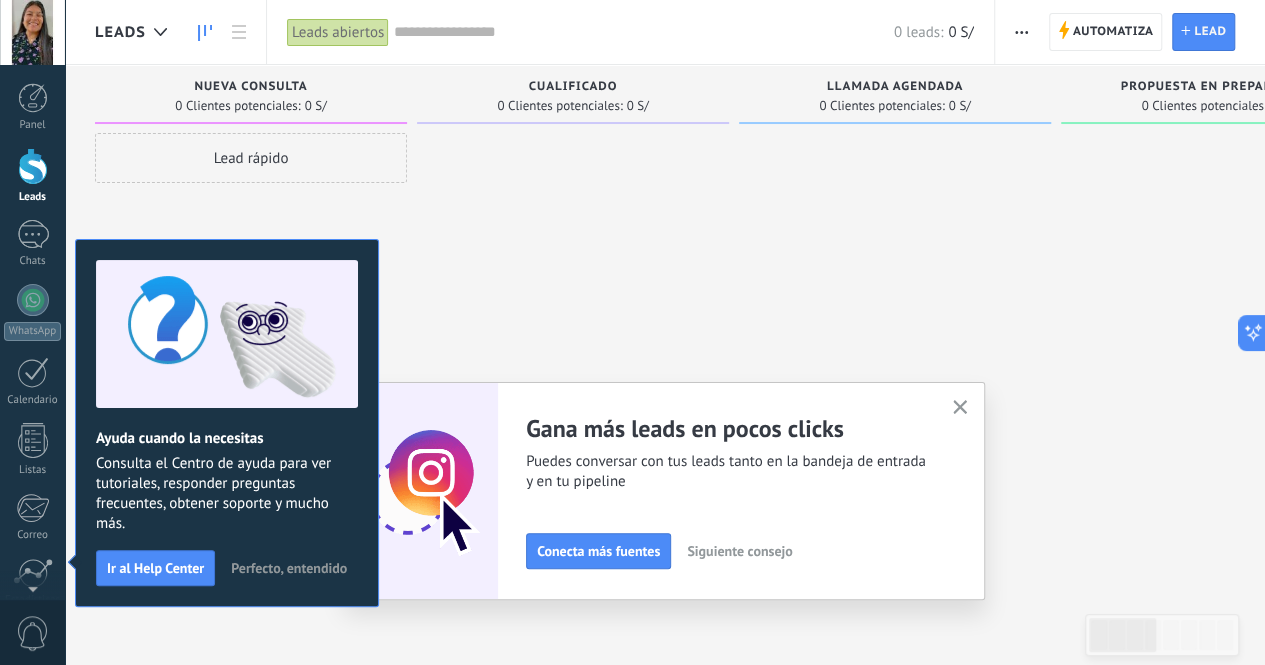 click on "Perfecto, entendido" at bounding box center [289, 568] 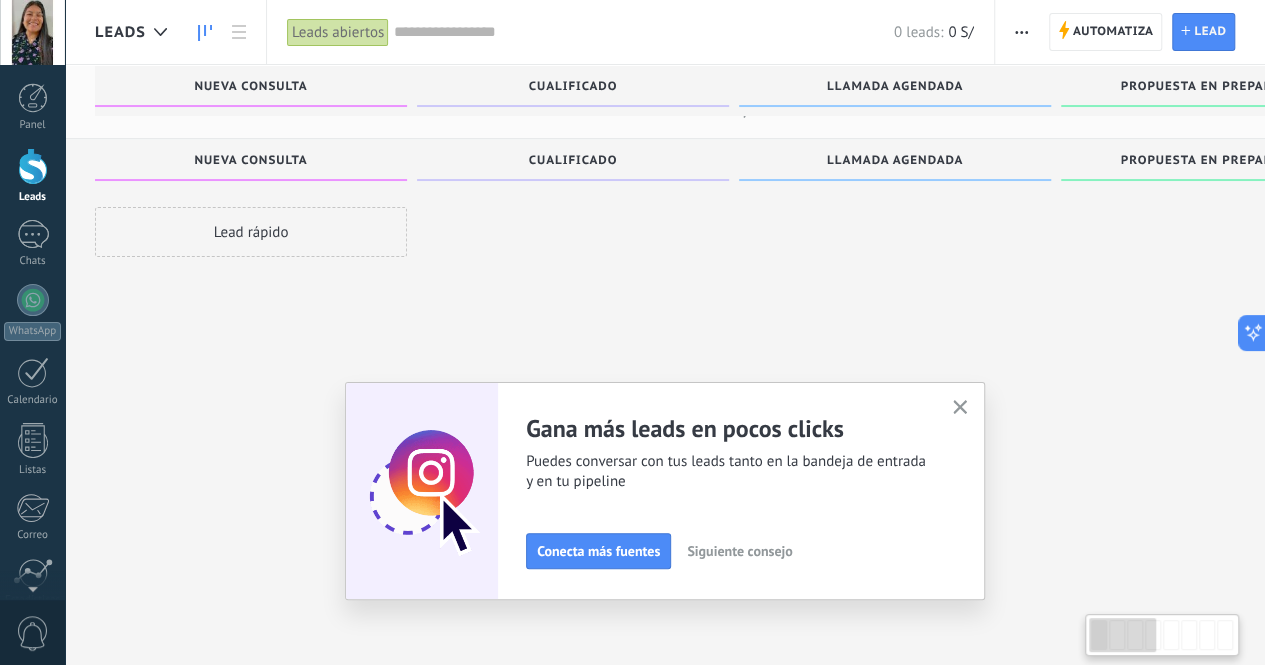 scroll, scrollTop: 0, scrollLeft: 0, axis: both 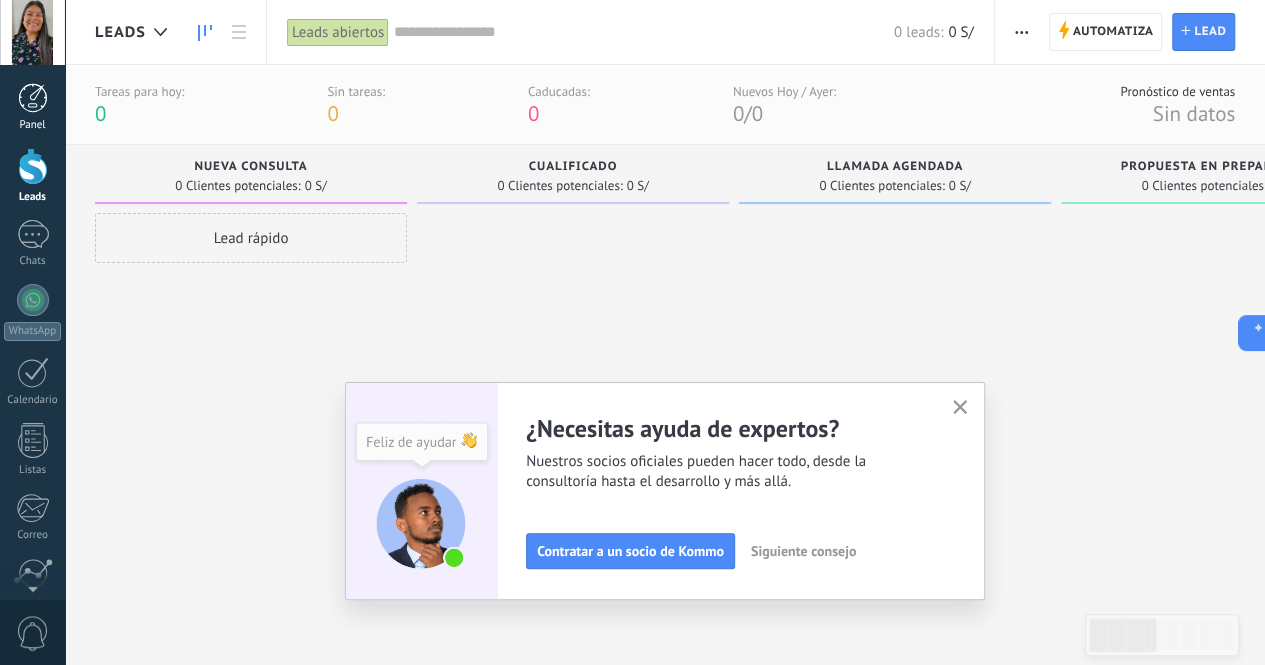 click at bounding box center (33, 98) 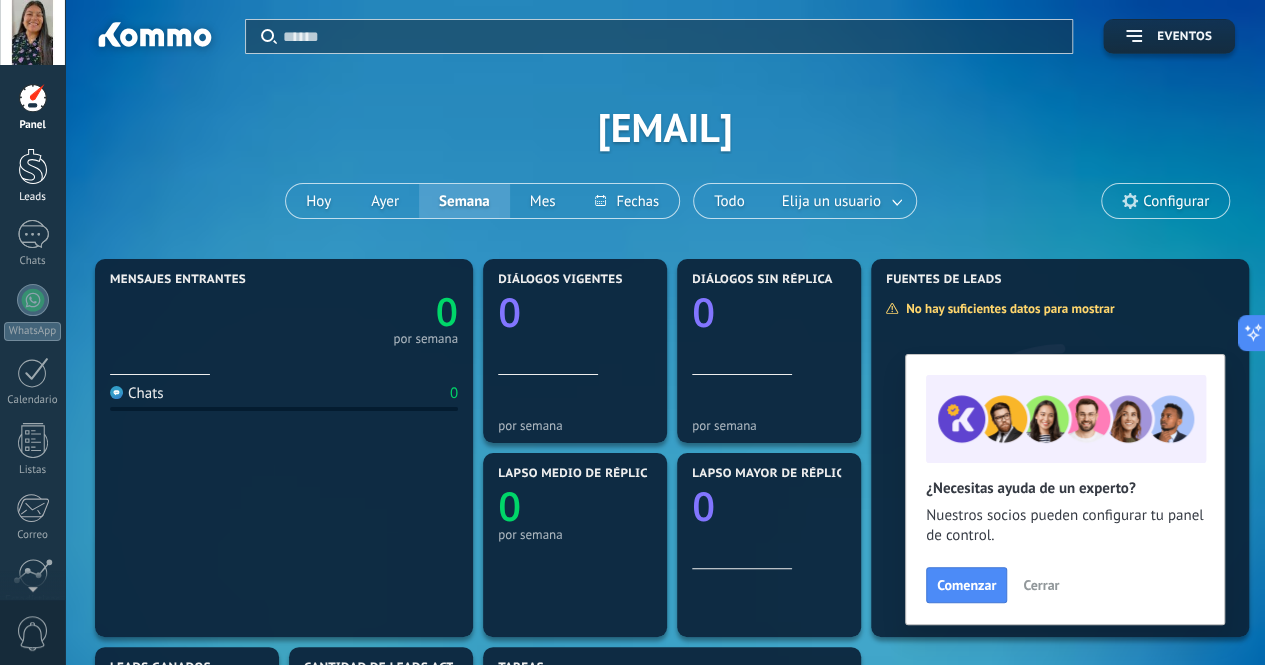 click at bounding box center (33, 166) 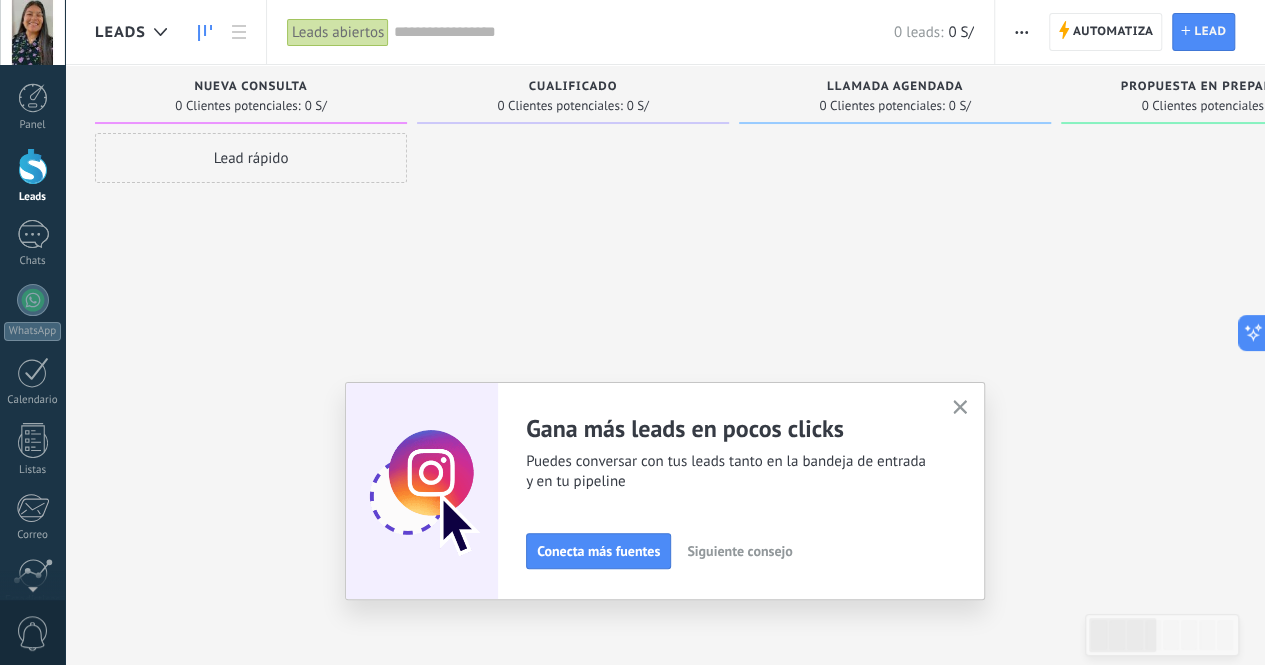 click 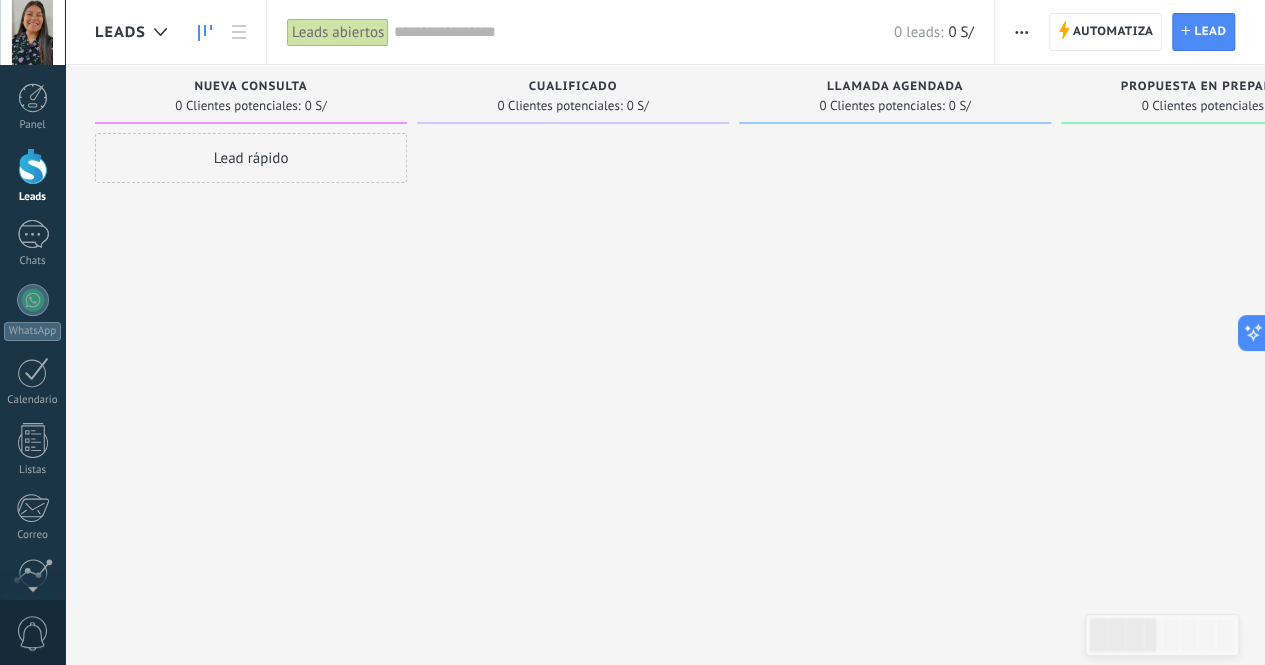 click at bounding box center (573, 335) 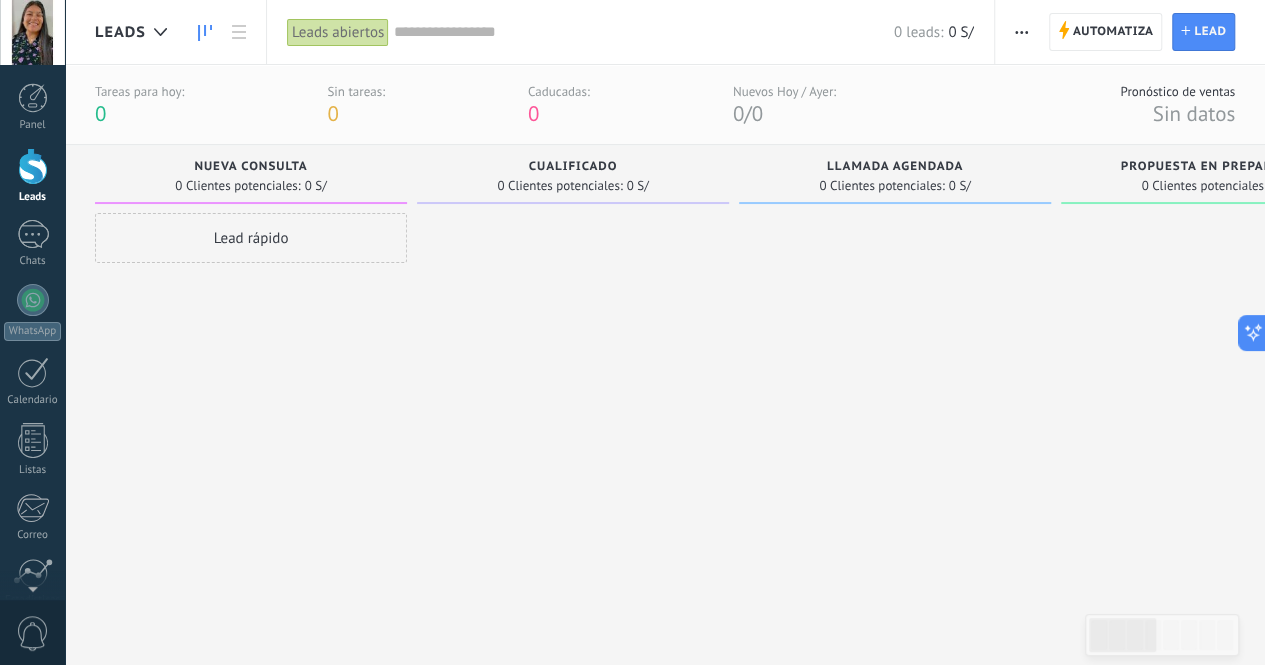 click at bounding box center [895, 415] 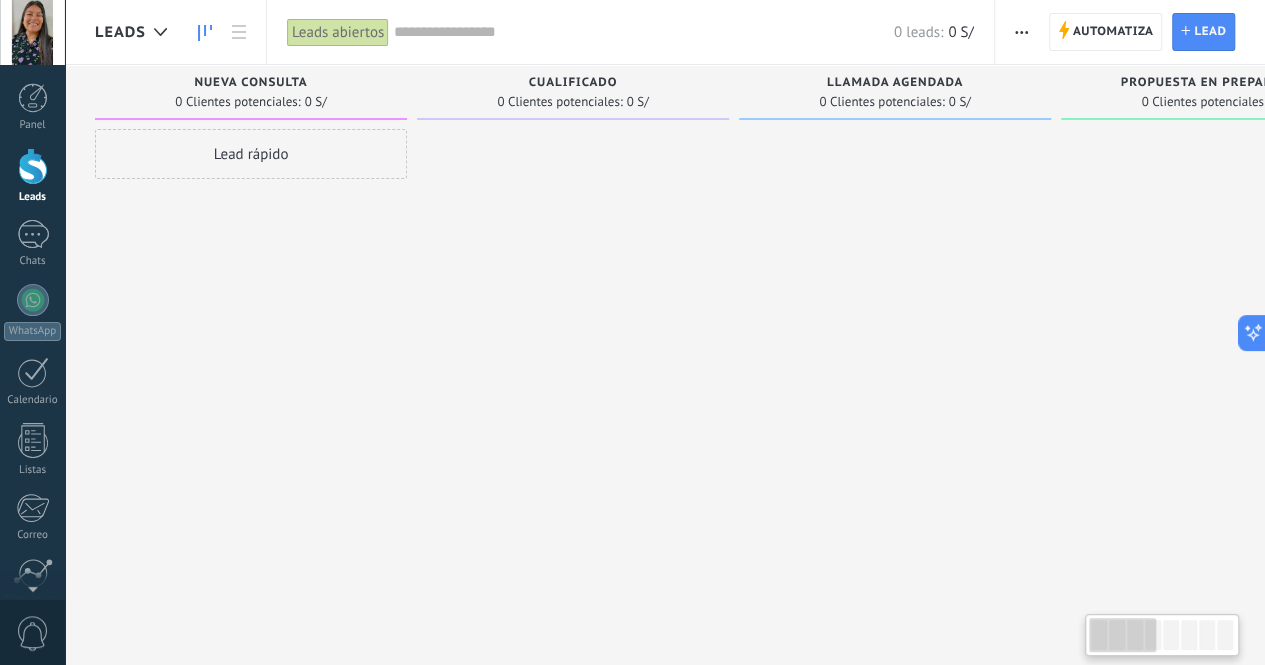 scroll, scrollTop: 0, scrollLeft: 0, axis: both 